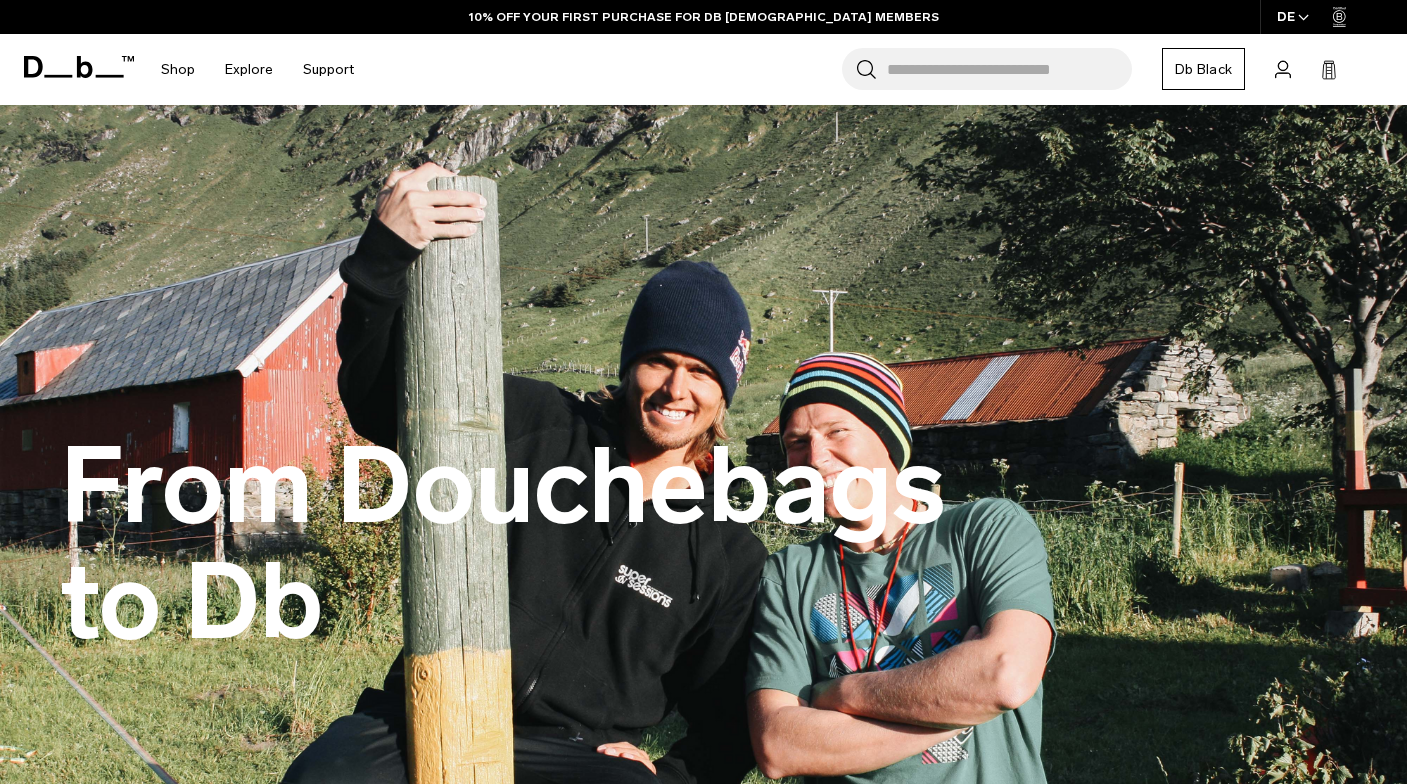 scroll, scrollTop: 0, scrollLeft: 0, axis: both 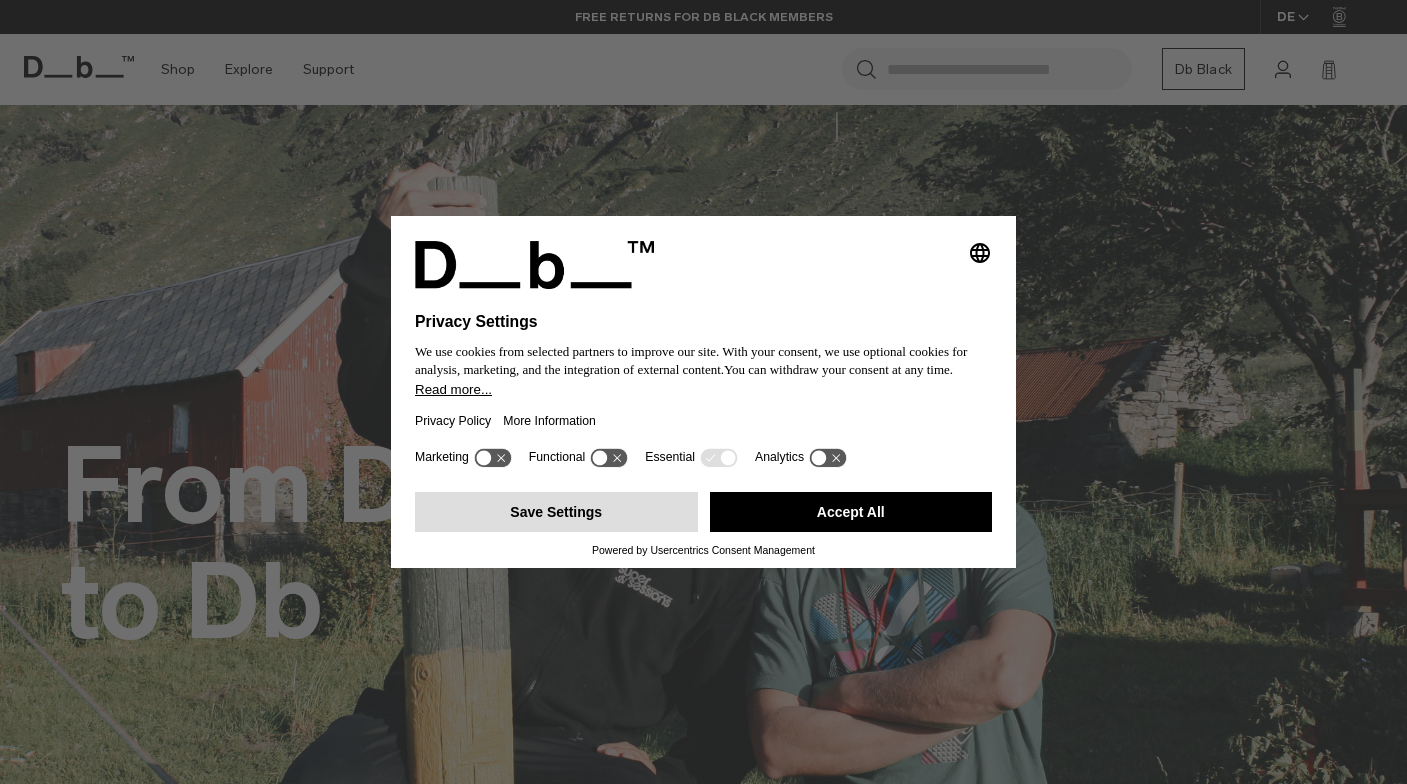 click on "Save Settings" at bounding box center [556, 512] 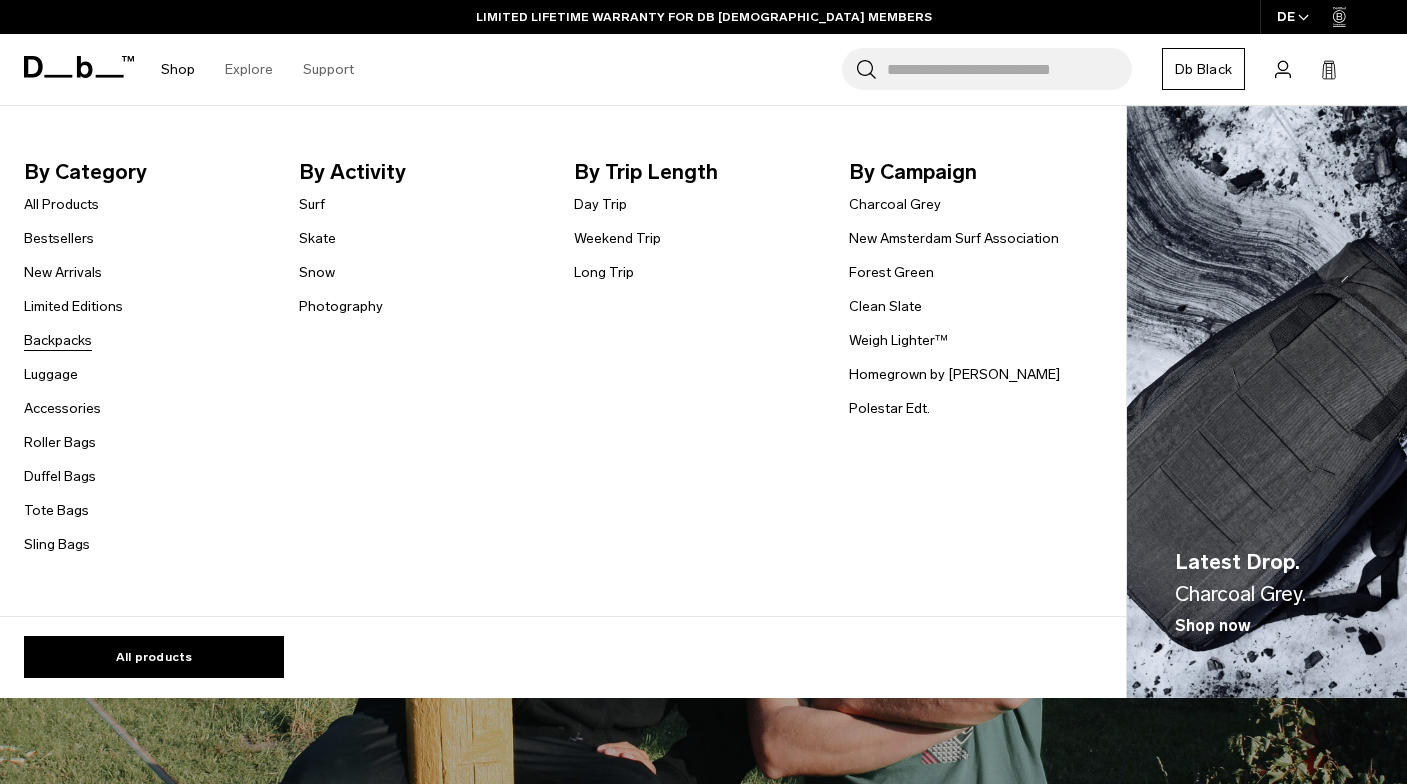 click on "Backpacks" at bounding box center [58, 340] 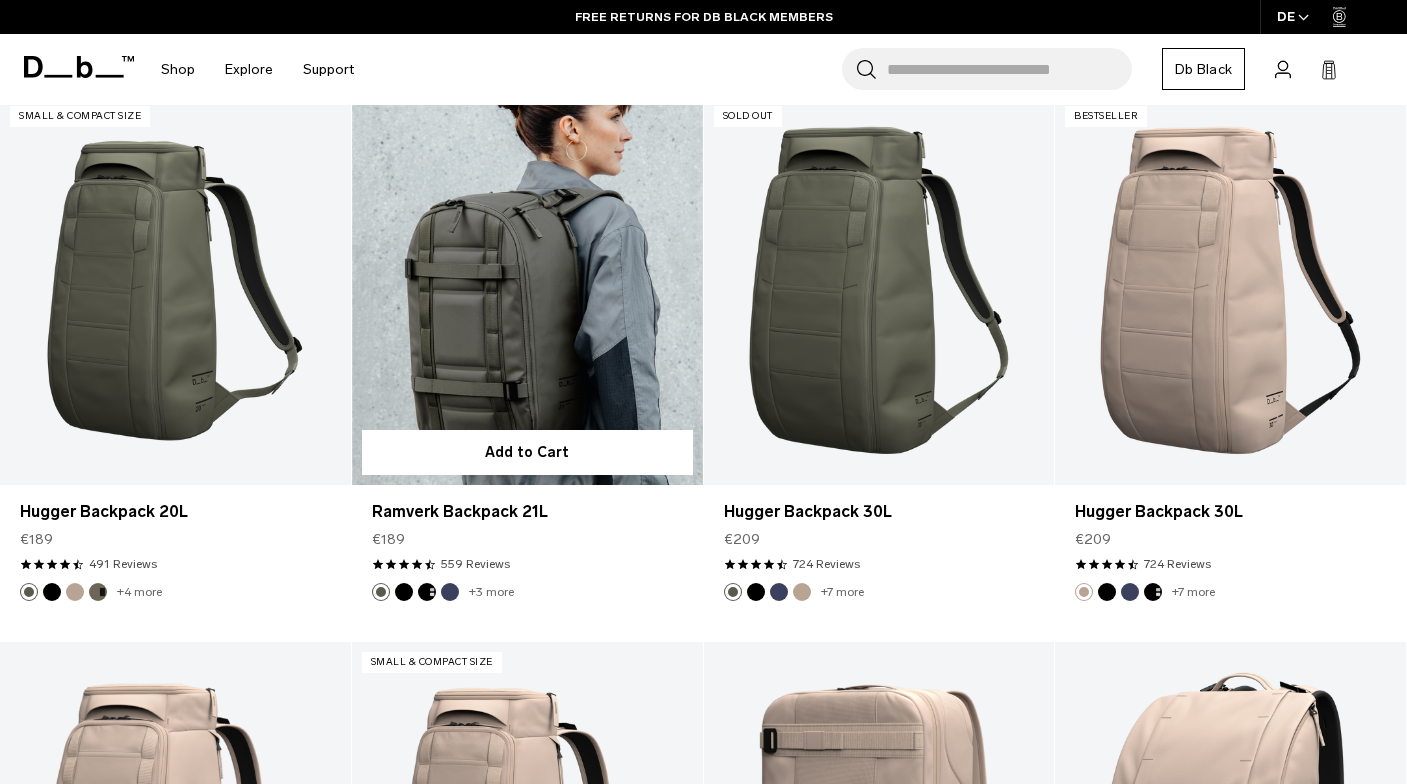 scroll, scrollTop: 4793, scrollLeft: 0, axis: vertical 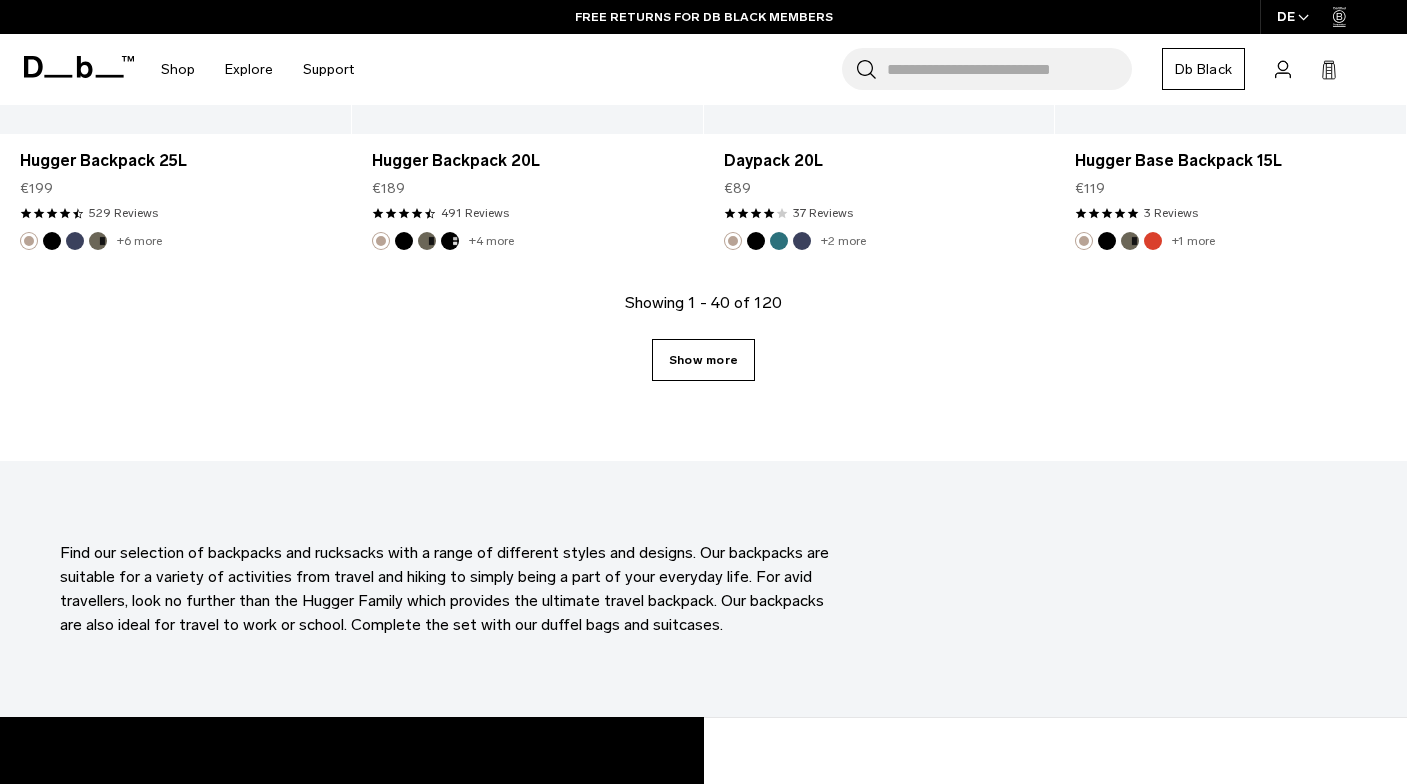 click on "Show more" at bounding box center [703, 360] 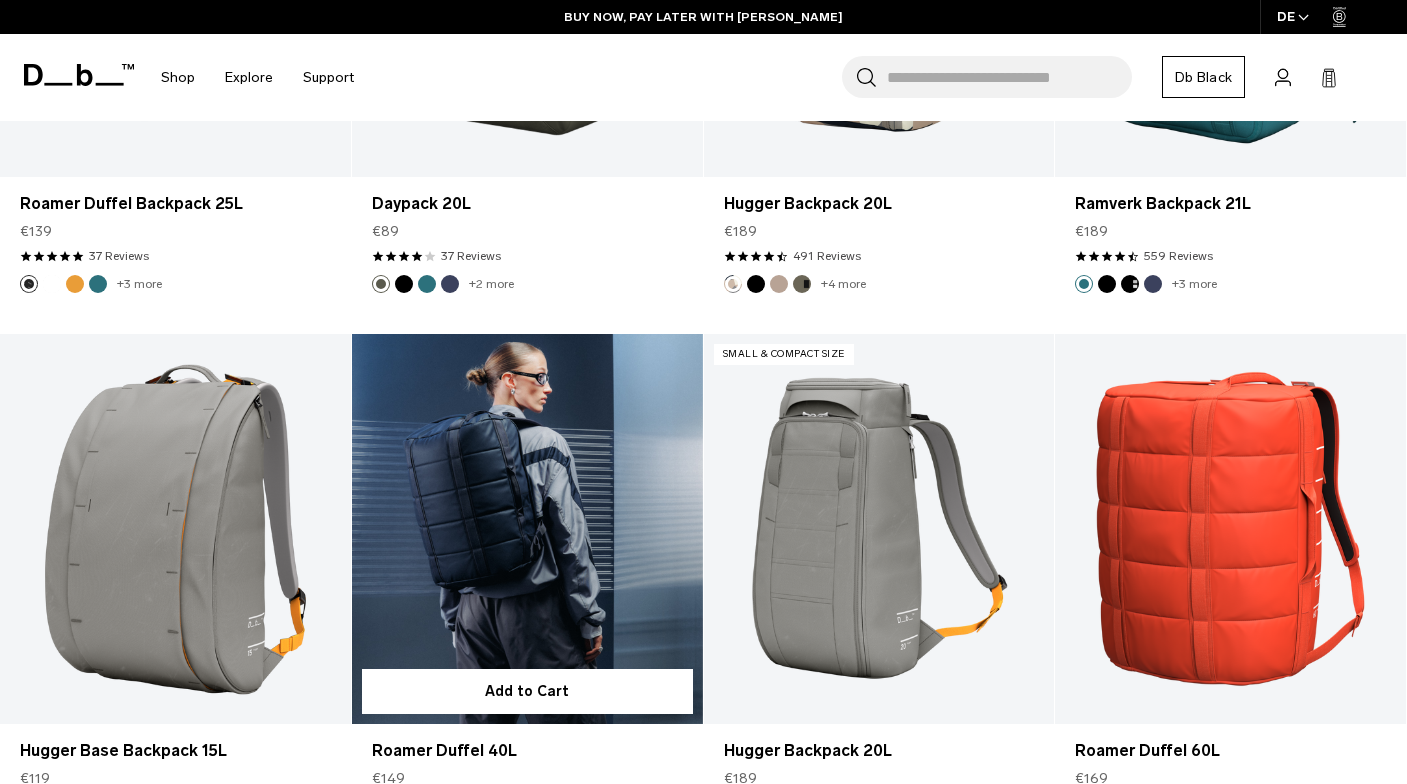 scroll, scrollTop: 10673, scrollLeft: 0, axis: vertical 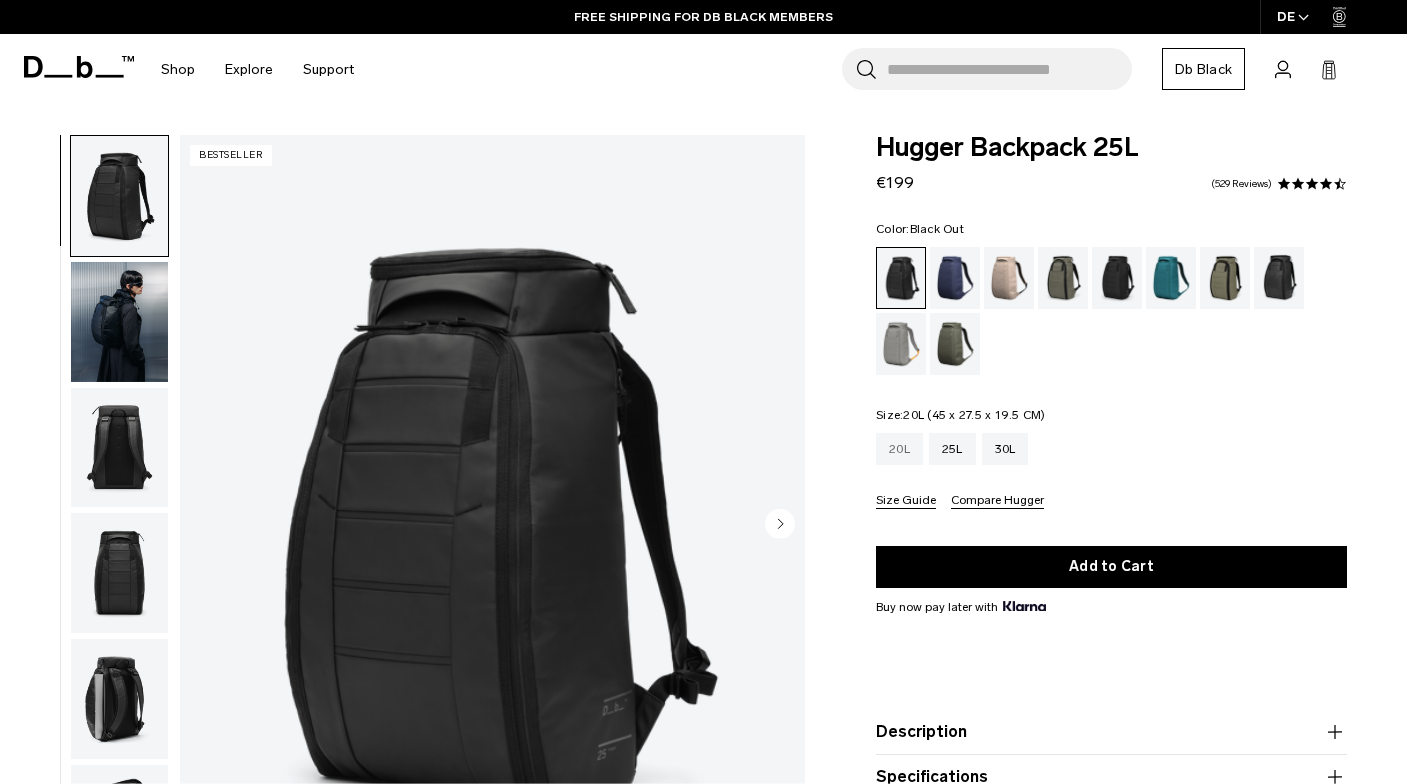 click on "20L" at bounding box center [899, 449] 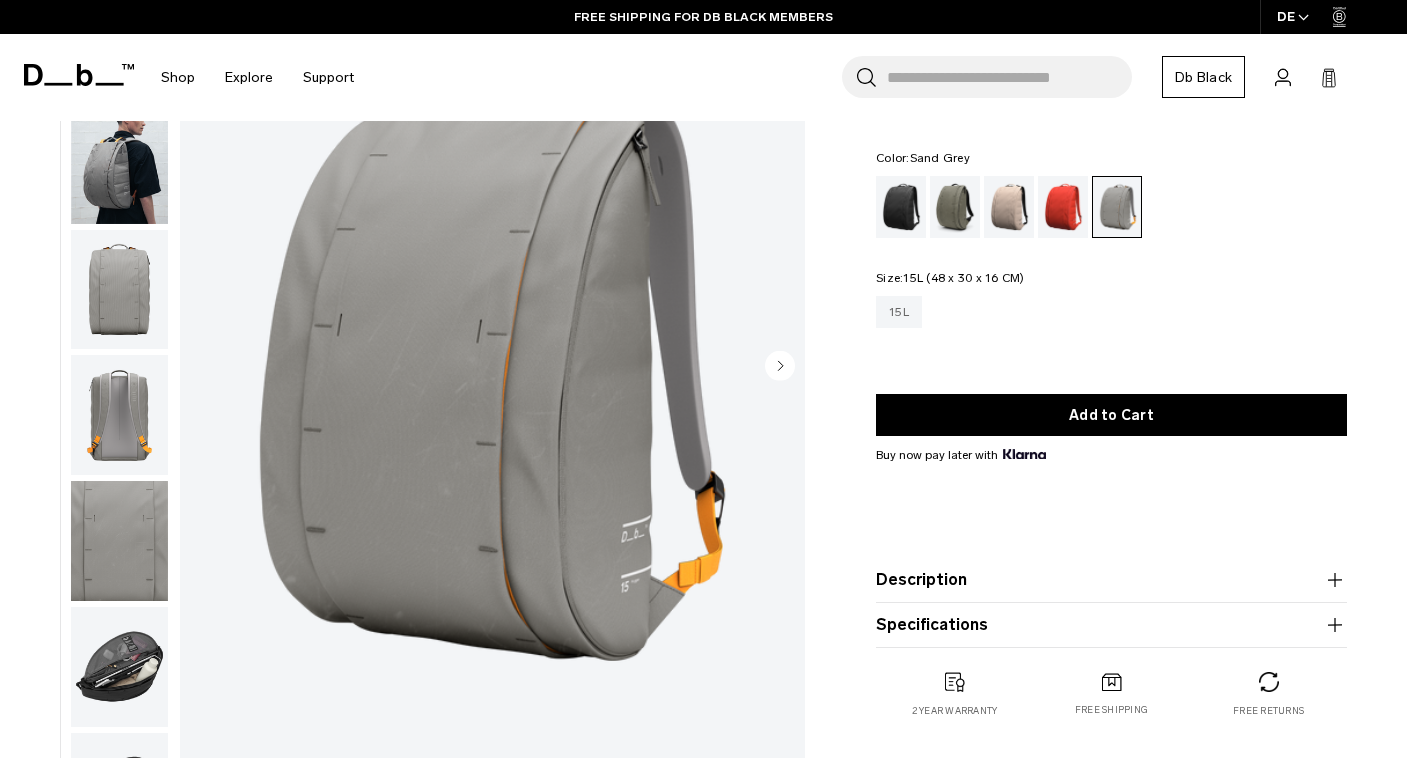scroll, scrollTop: 156, scrollLeft: 0, axis: vertical 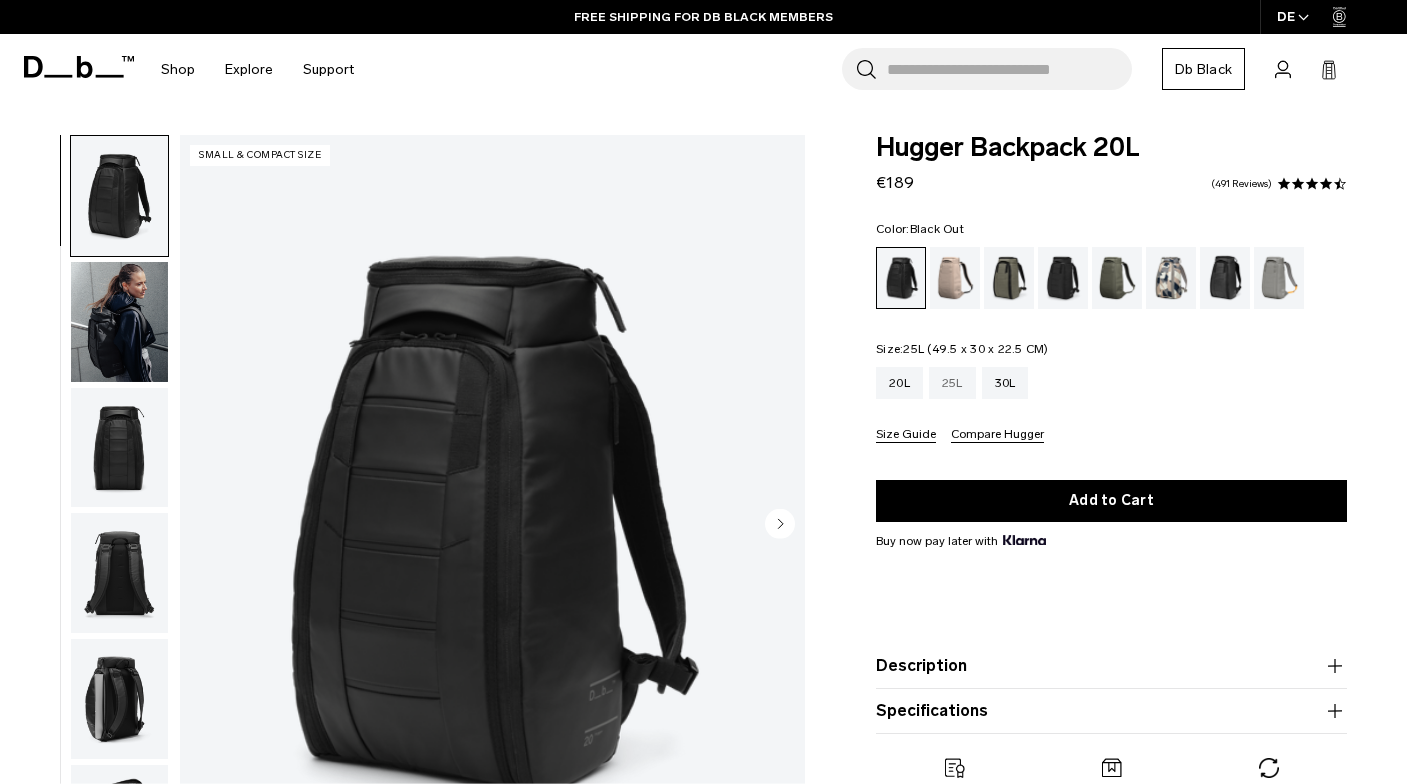 click on "25L" at bounding box center (952, 383) 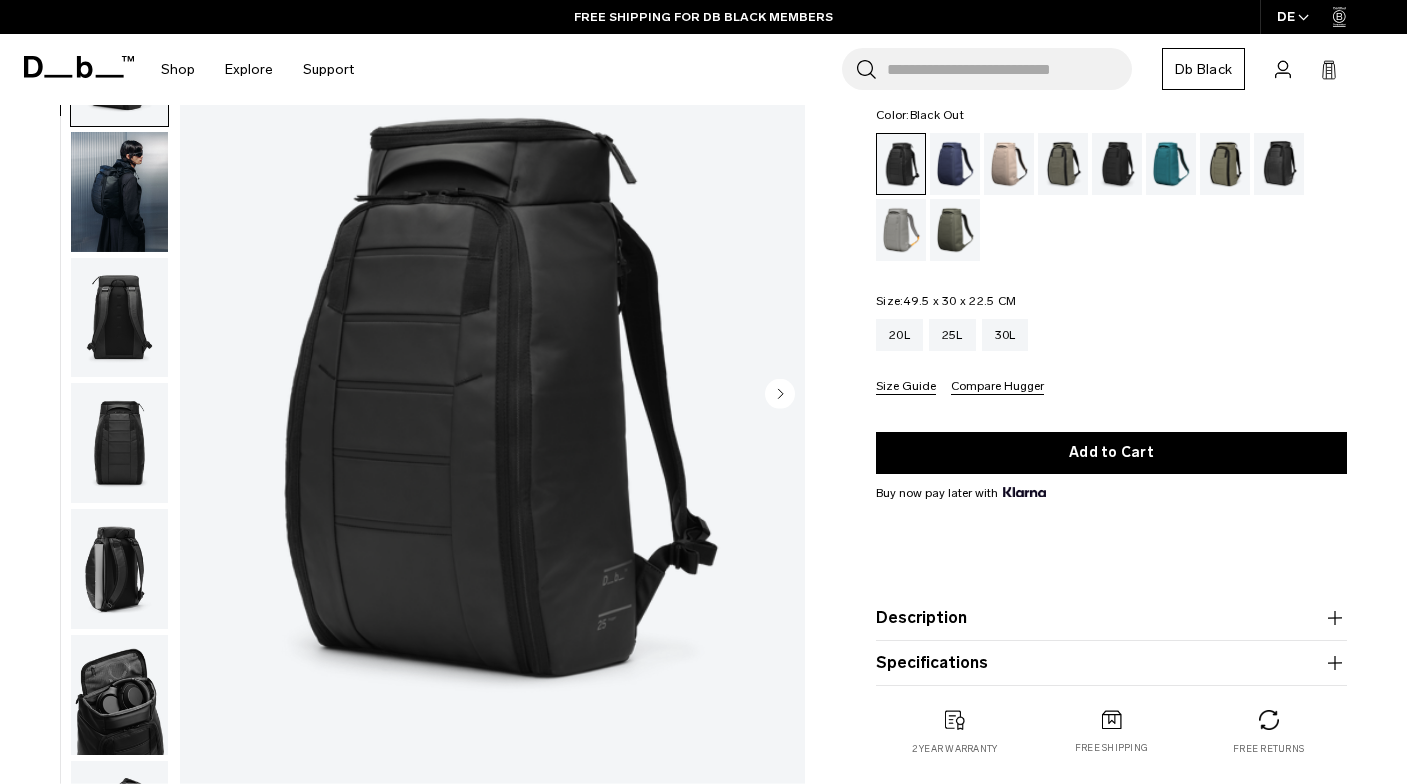 scroll, scrollTop: 48, scrollLeft: 0, axis: vertical 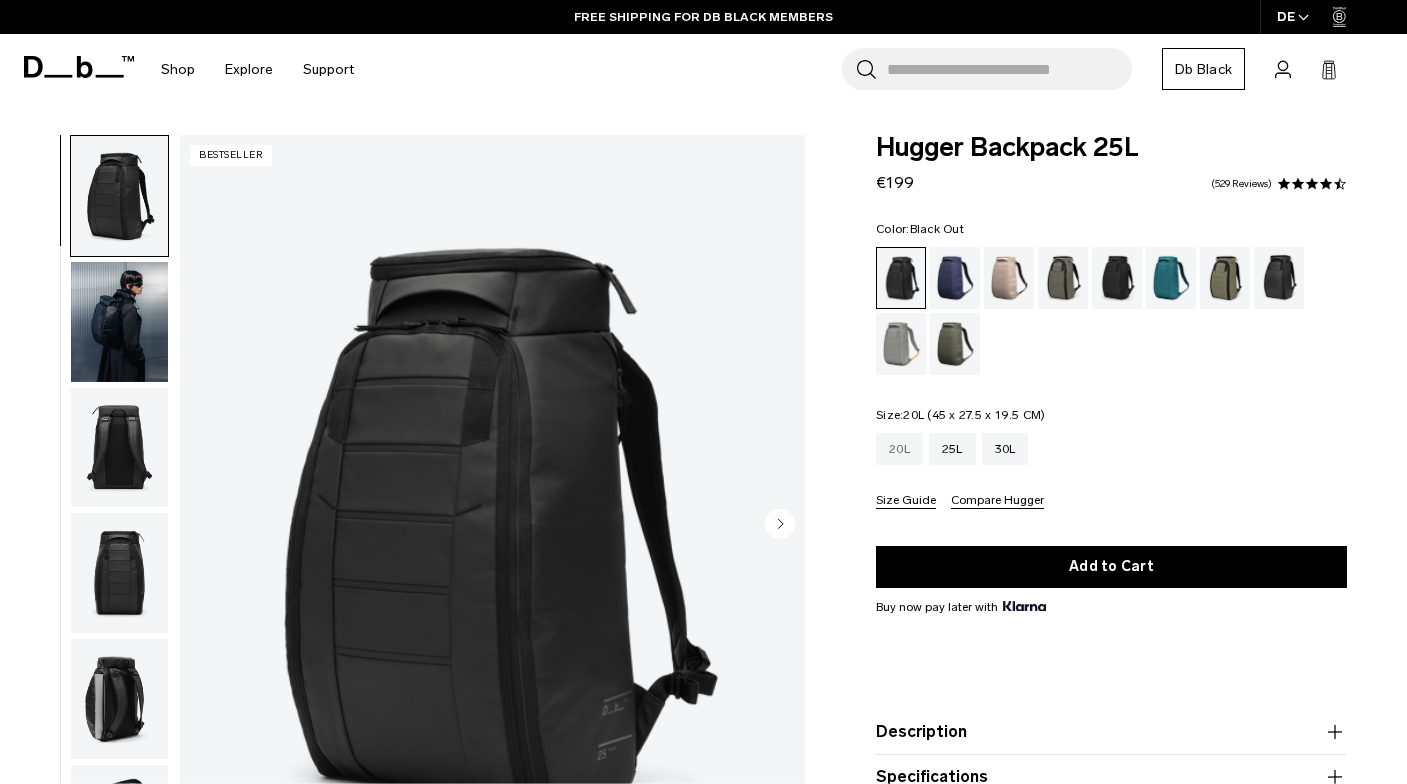 click on "20L" at bounding box center (899, 449) 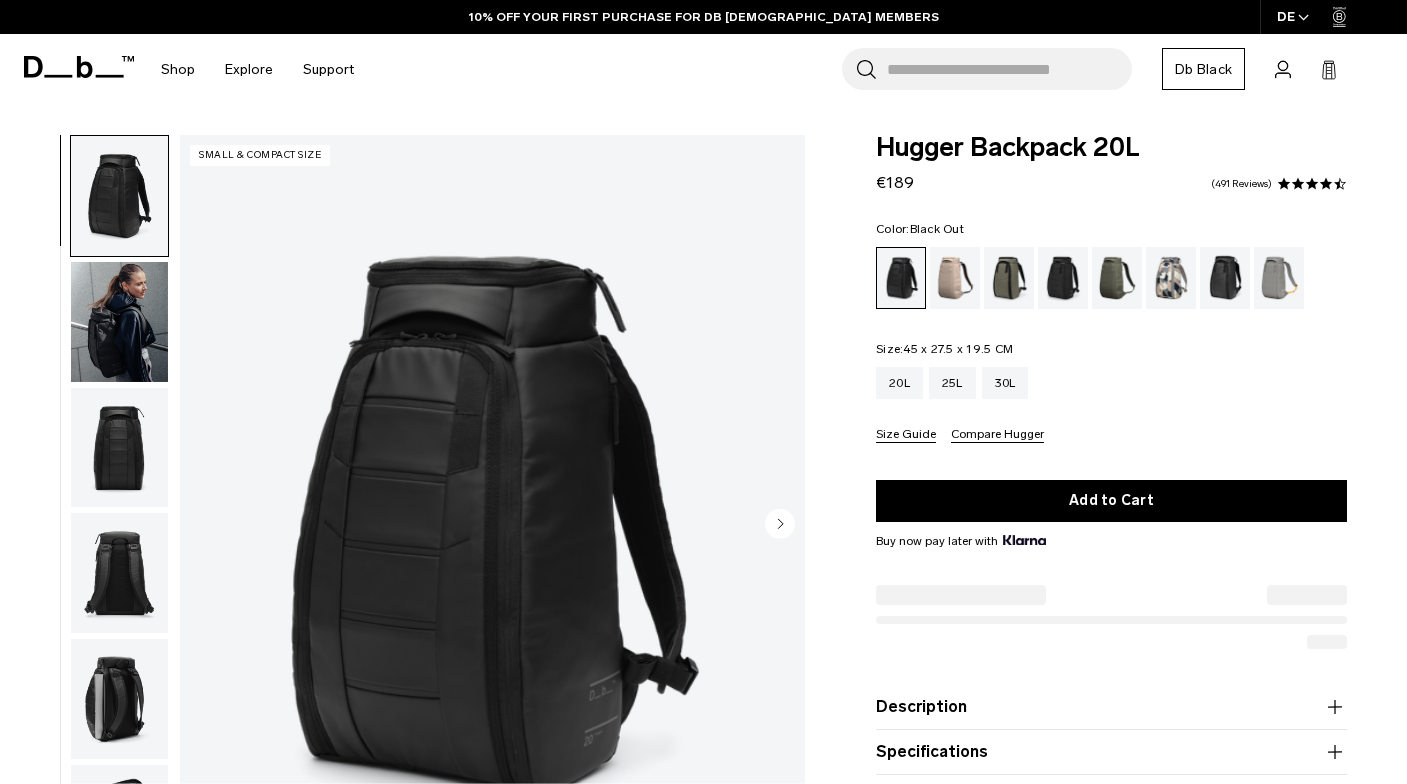 scroll, scrollTop: 0, scrollLeft: 0, axis: both 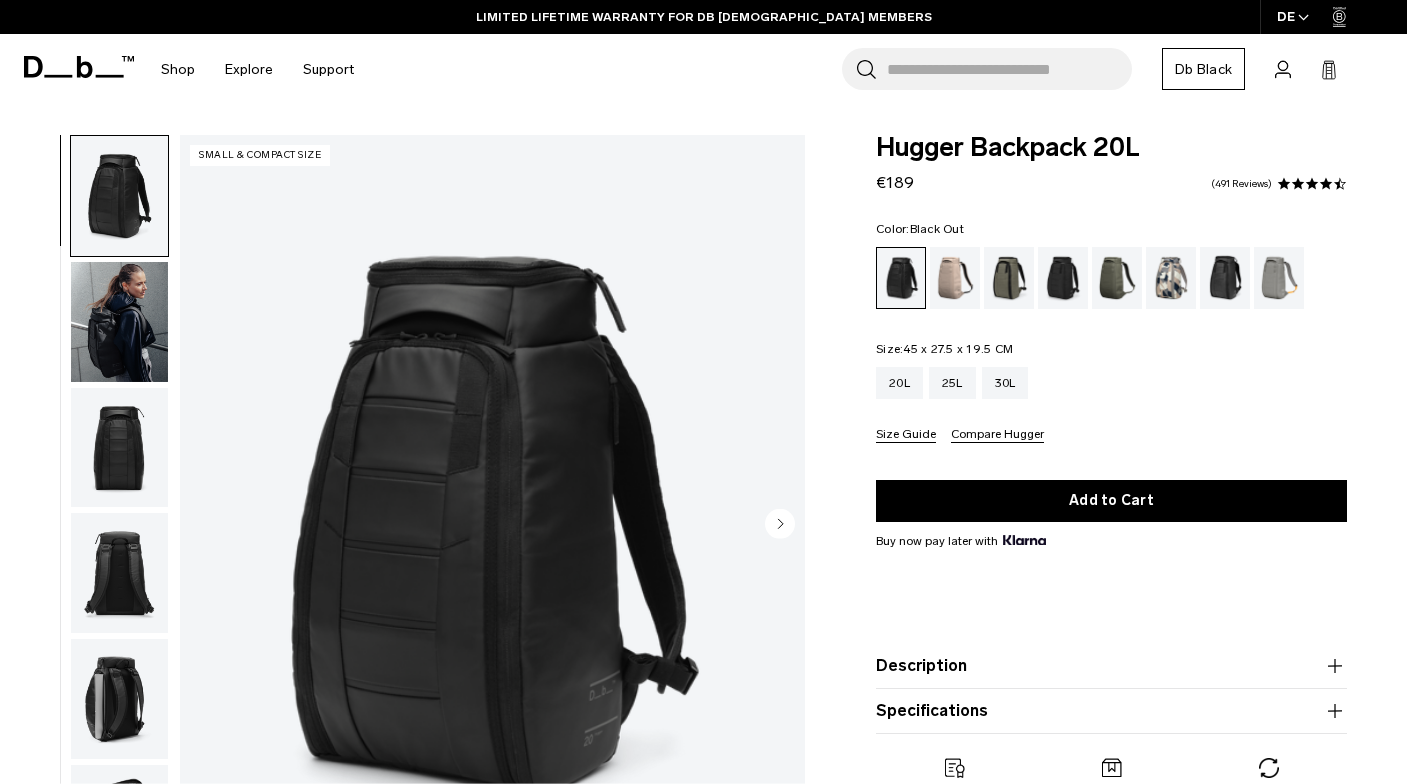click at bounding box center (119, 322) 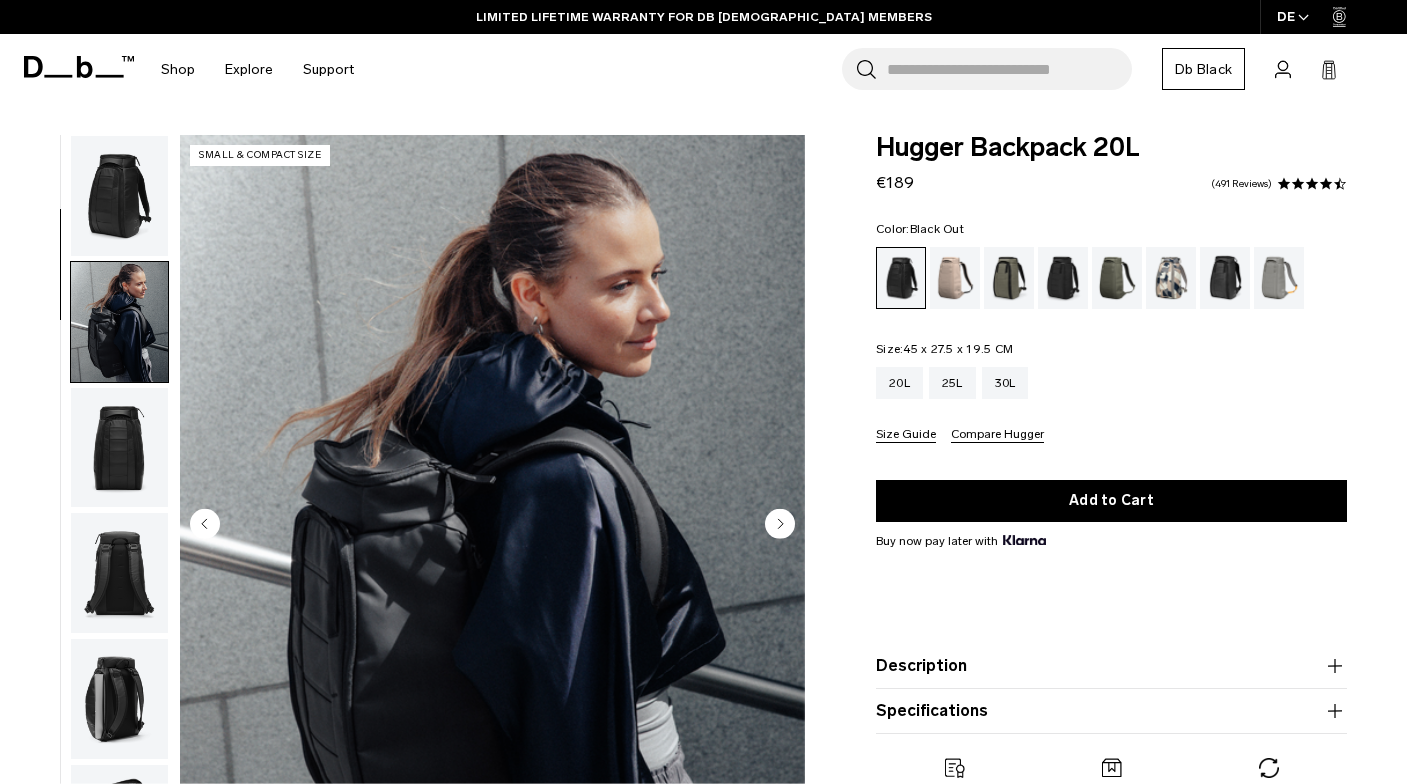 scroll, scrollTop: 127, scrollLeft: 0, axis: vertical 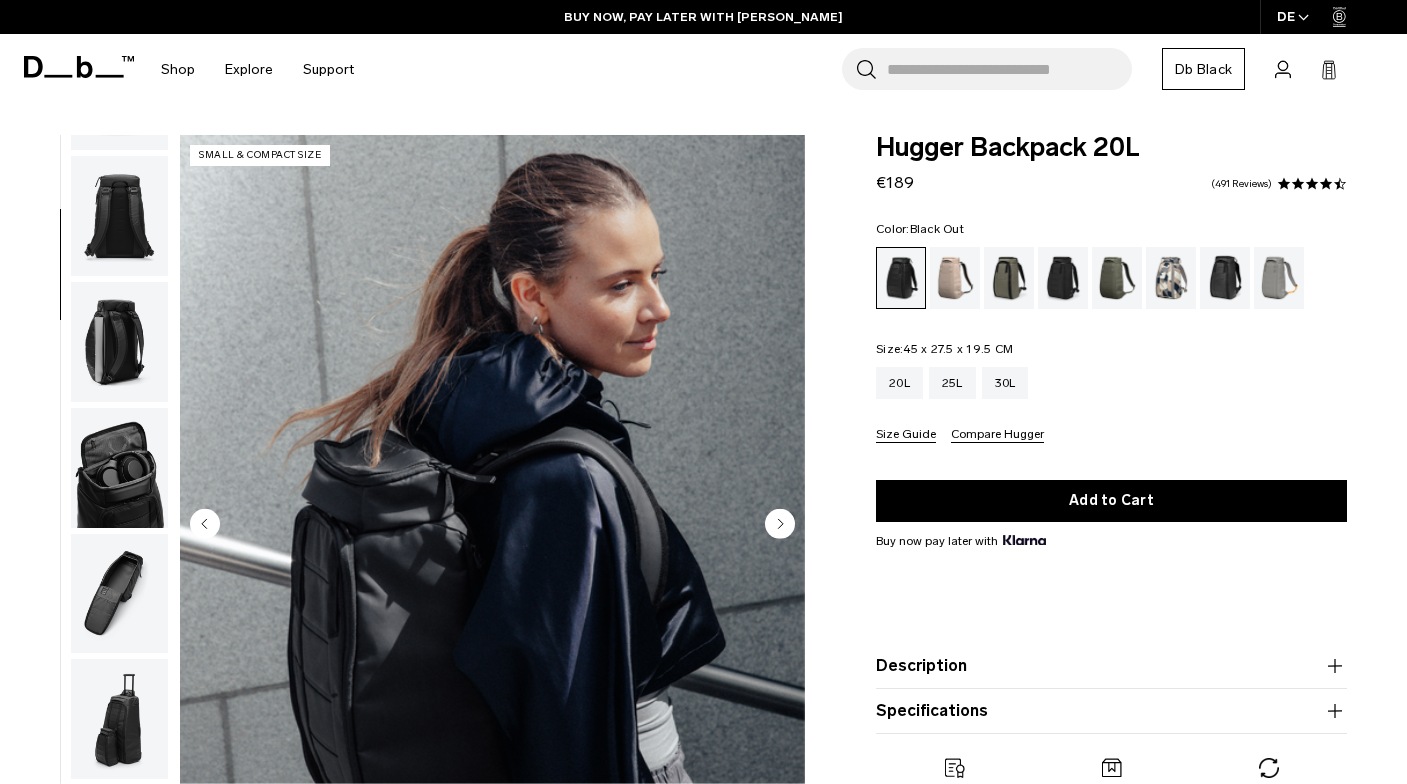 click at bounding box center (119, 468) 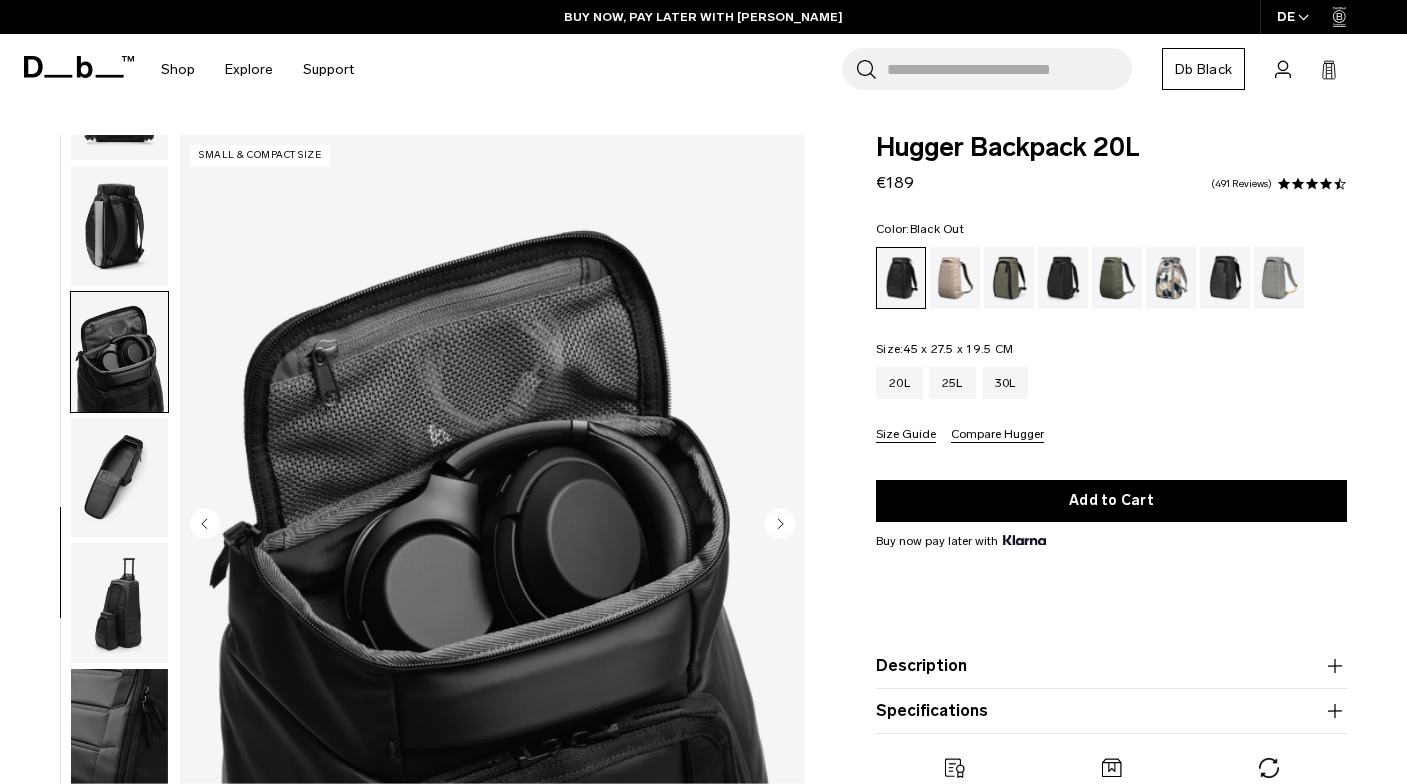 click at bounding box center (119, 478) 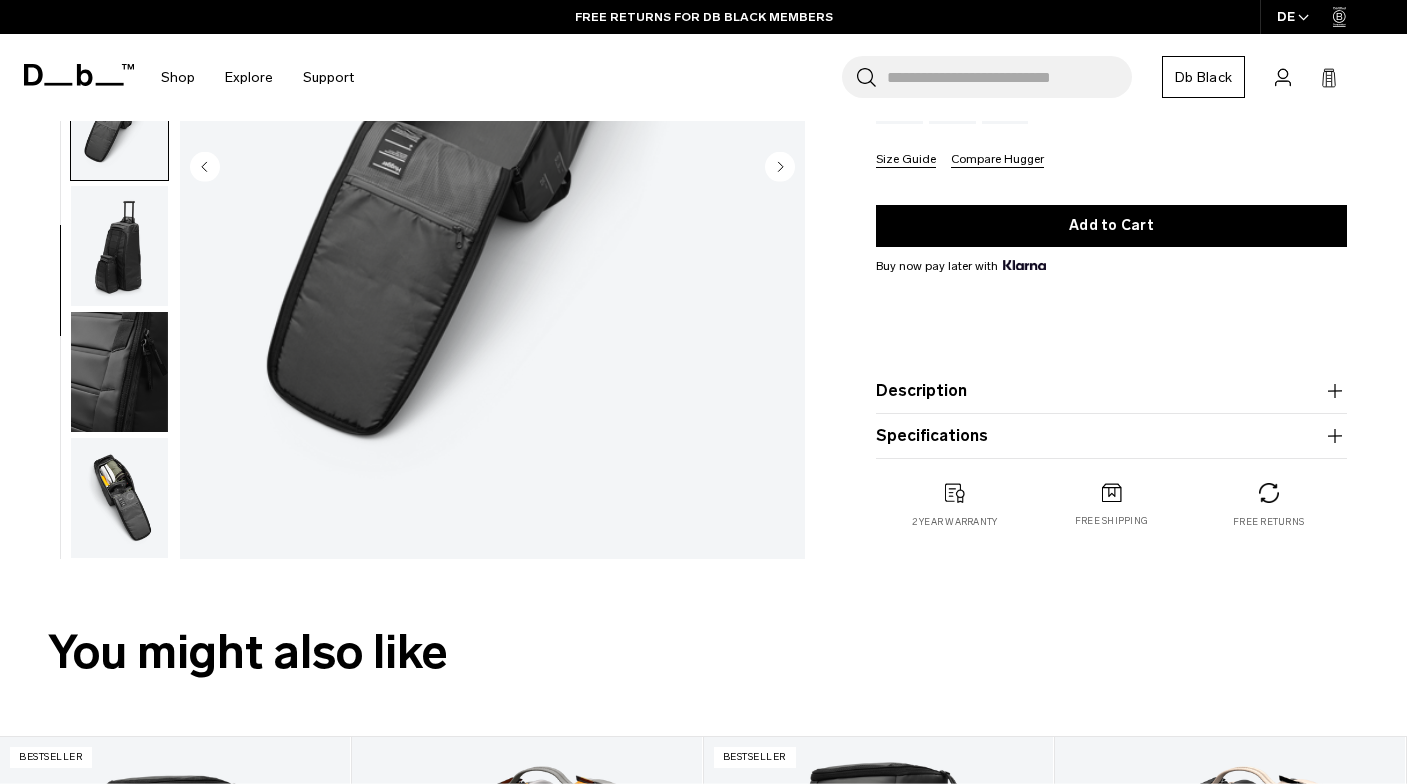 scroll, scrollTop: 328, scrollLeft: 0, axis: vertical 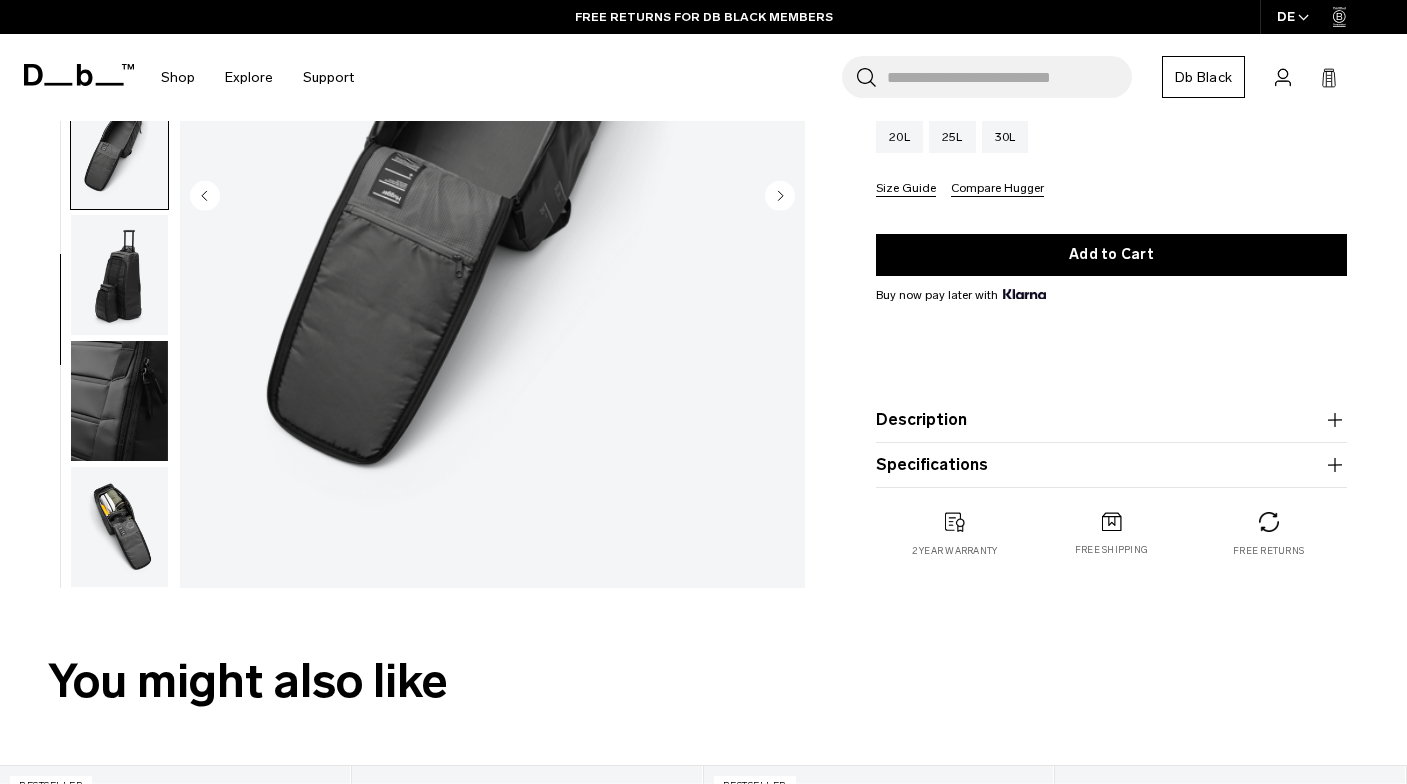 click at bounding box center [119, 527] 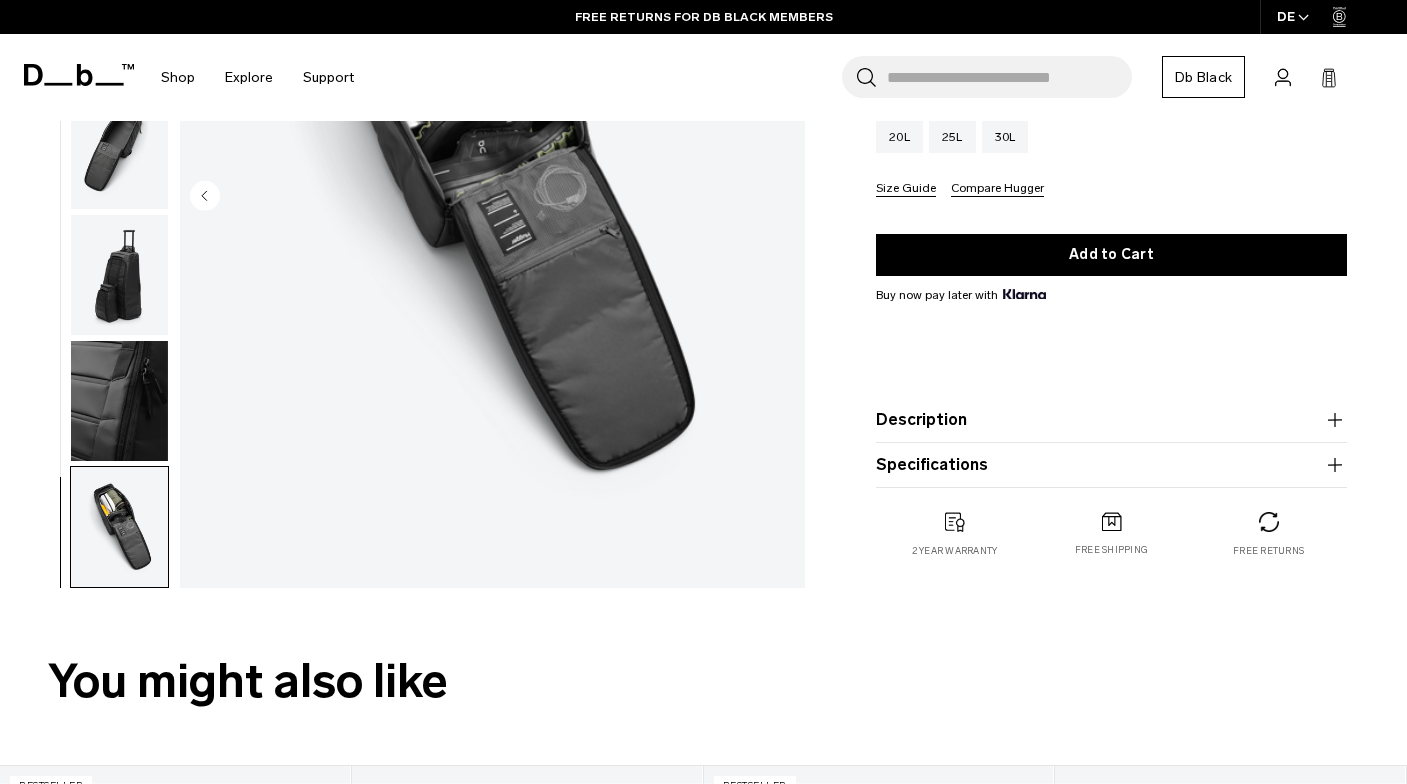 scroll, scrollTop: 79, scrollLeft: 0, axis: vertical 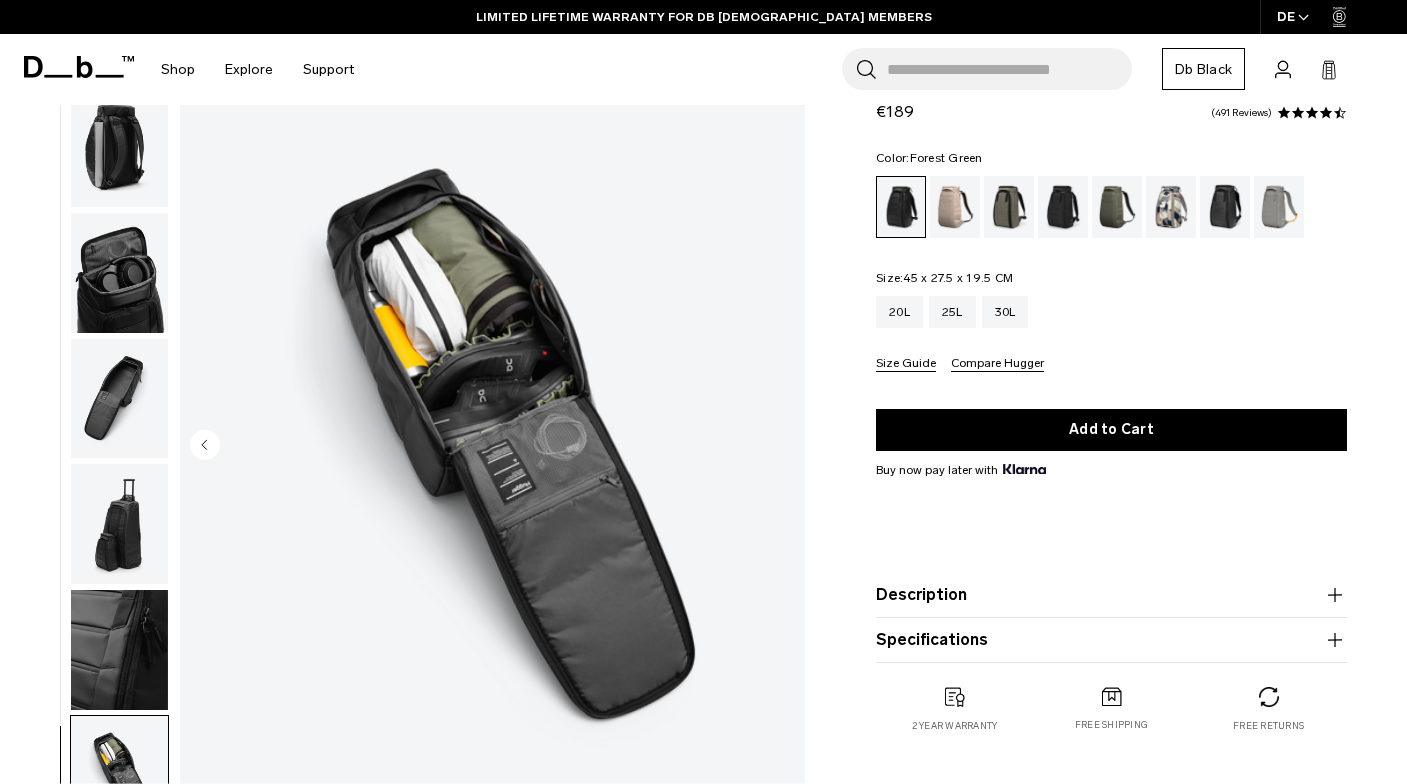 click at bounding box center (1009, 207) 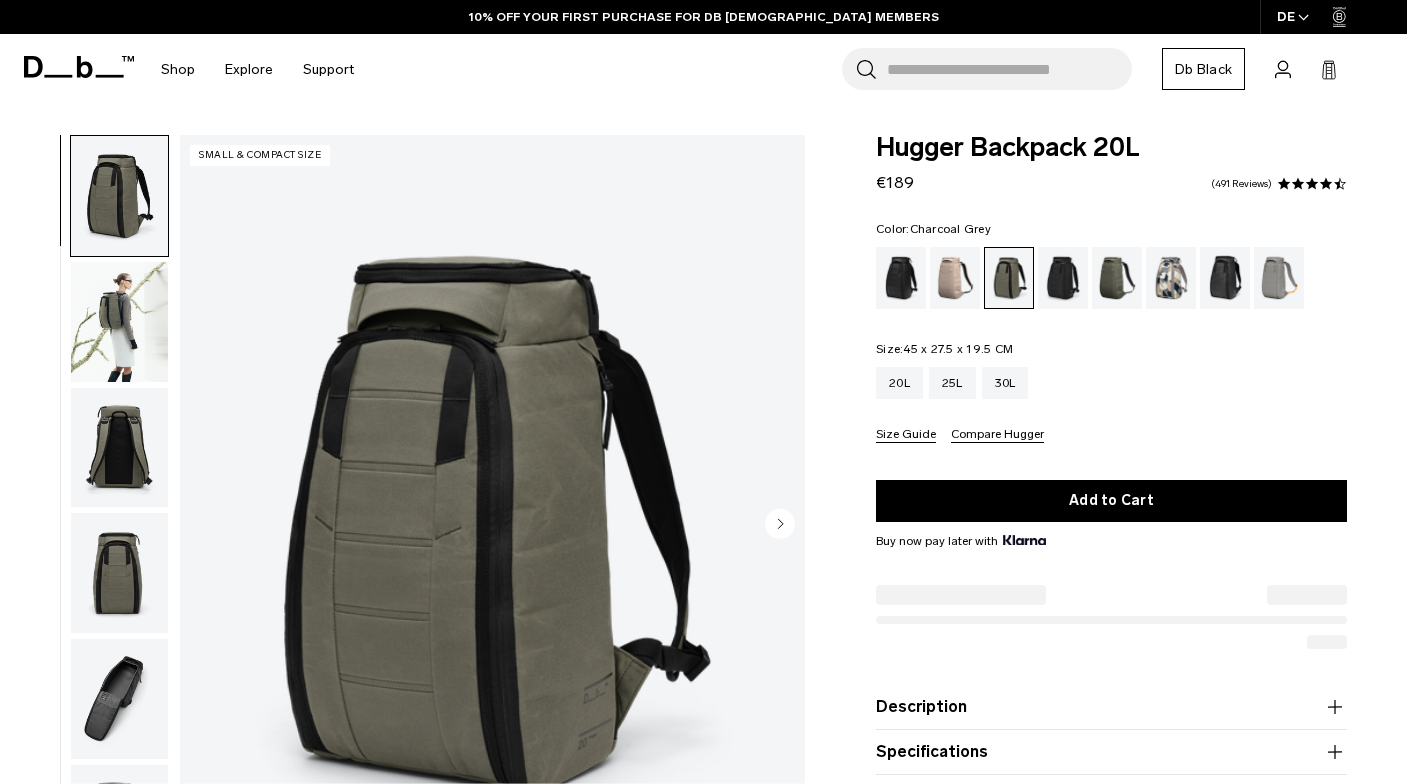 scroll, scrollTop: 0, scrollLeft: 0, axis: both 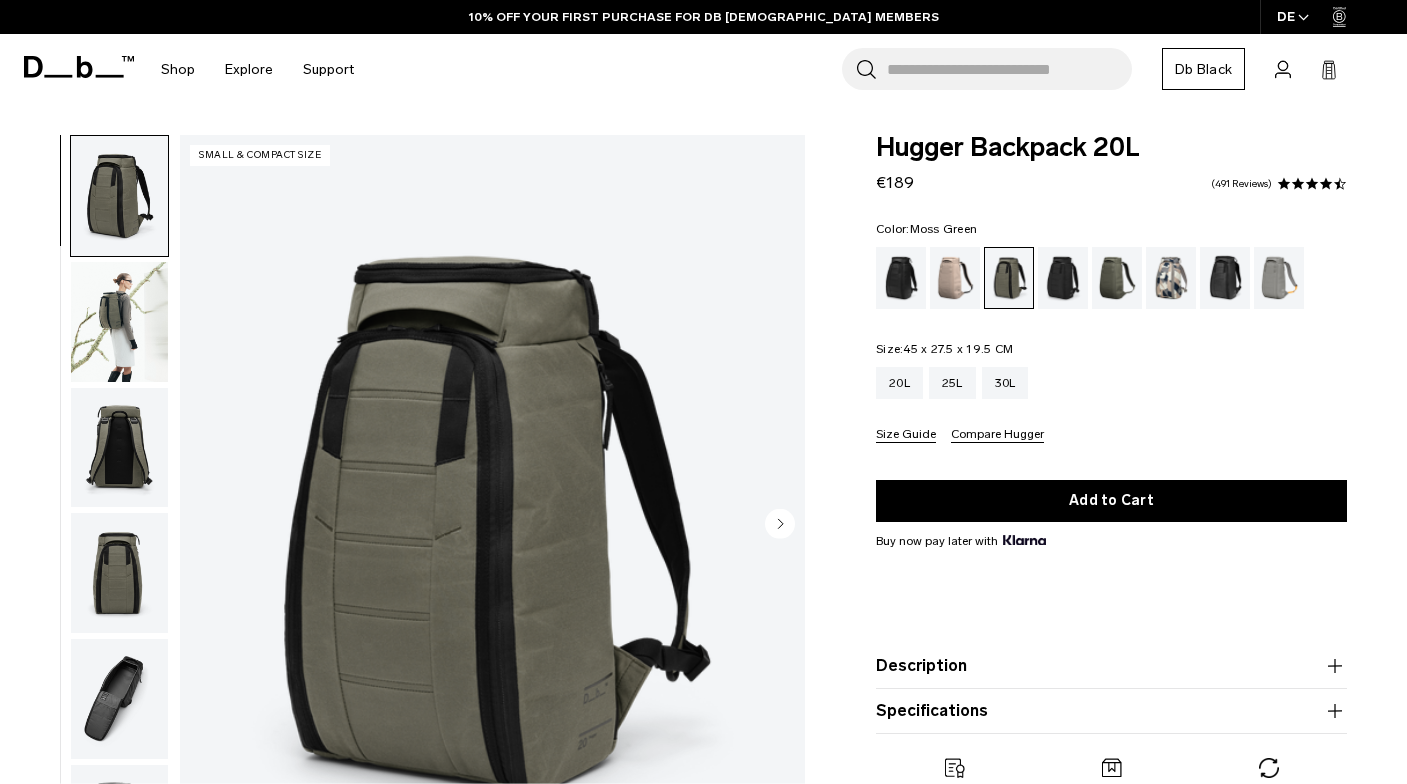 click at bounding box center (1117, 278) 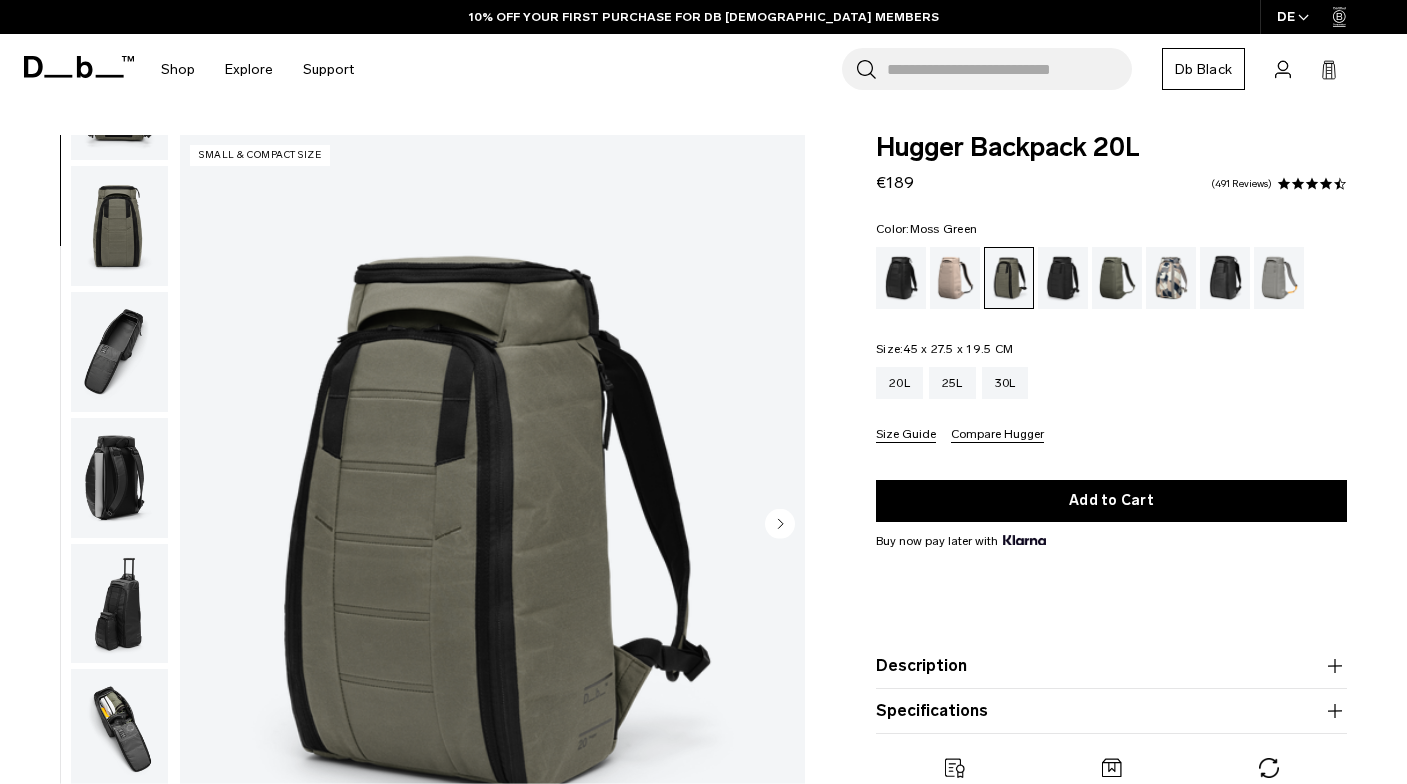 scroll, scrollTop: 0, scrollLeft: 0, axis: both 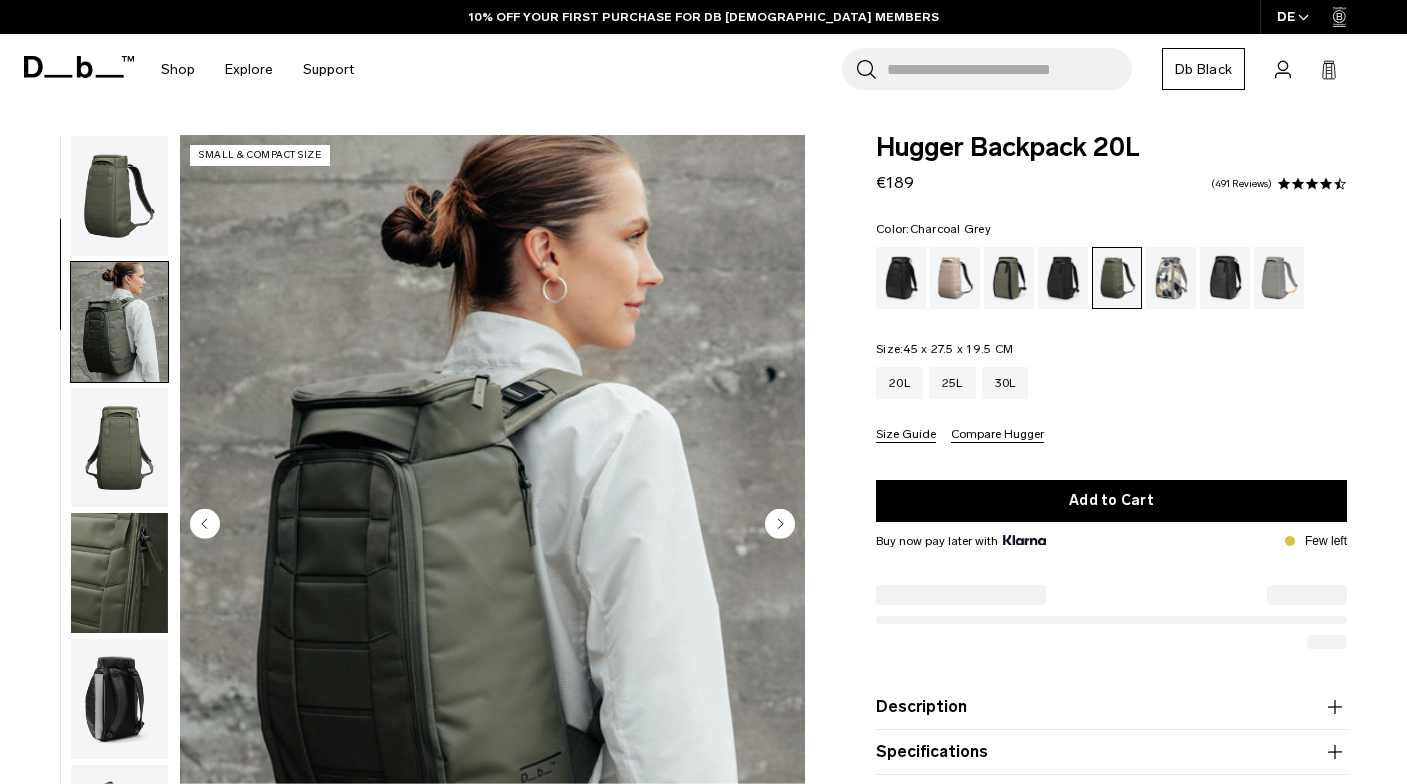 click at bounding box center (1063, 278) 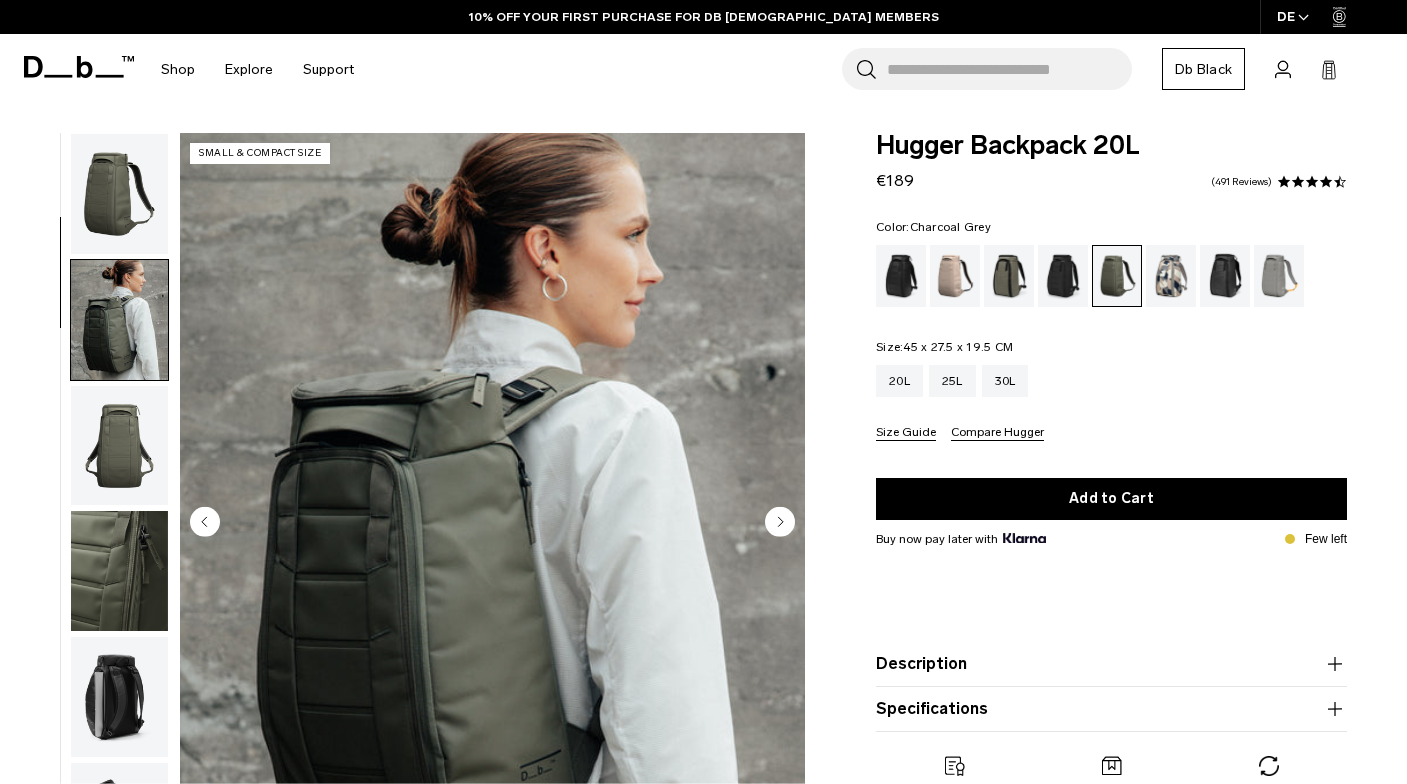 scroll, scrollTop: 8, scrollLeft: 0, axis: vertical 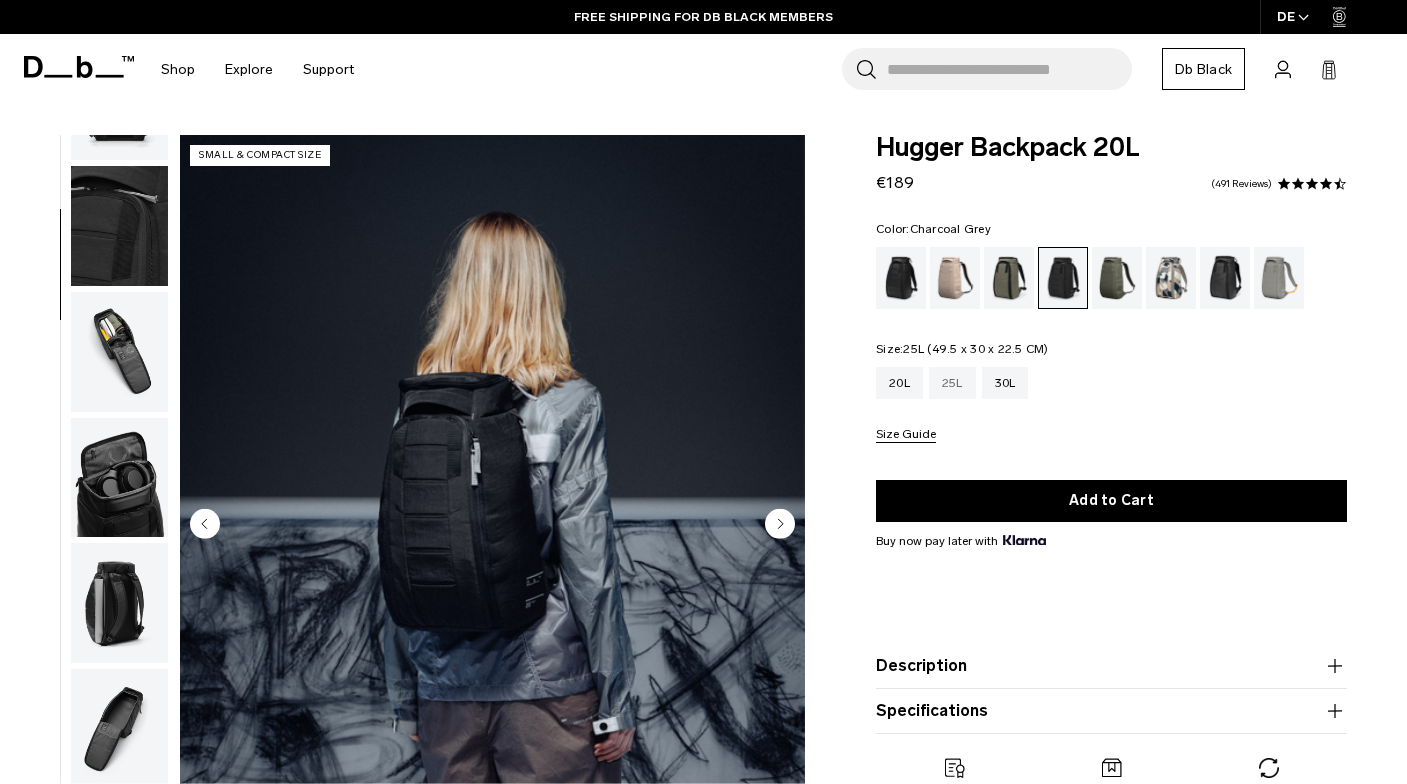 click on "25L" at bounding box center [952, 383] 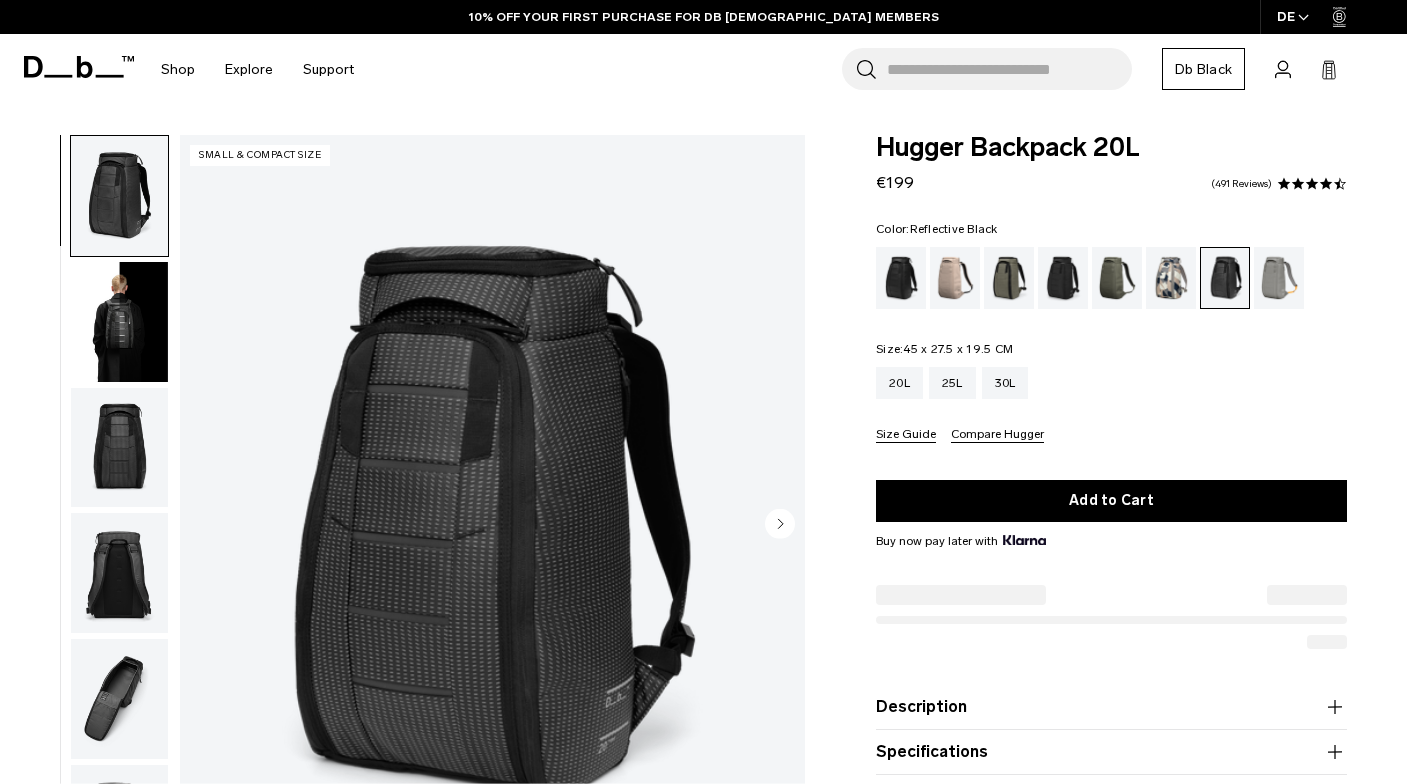 scroll, scrollTop: 0, scrollLeft: 0, axis: both 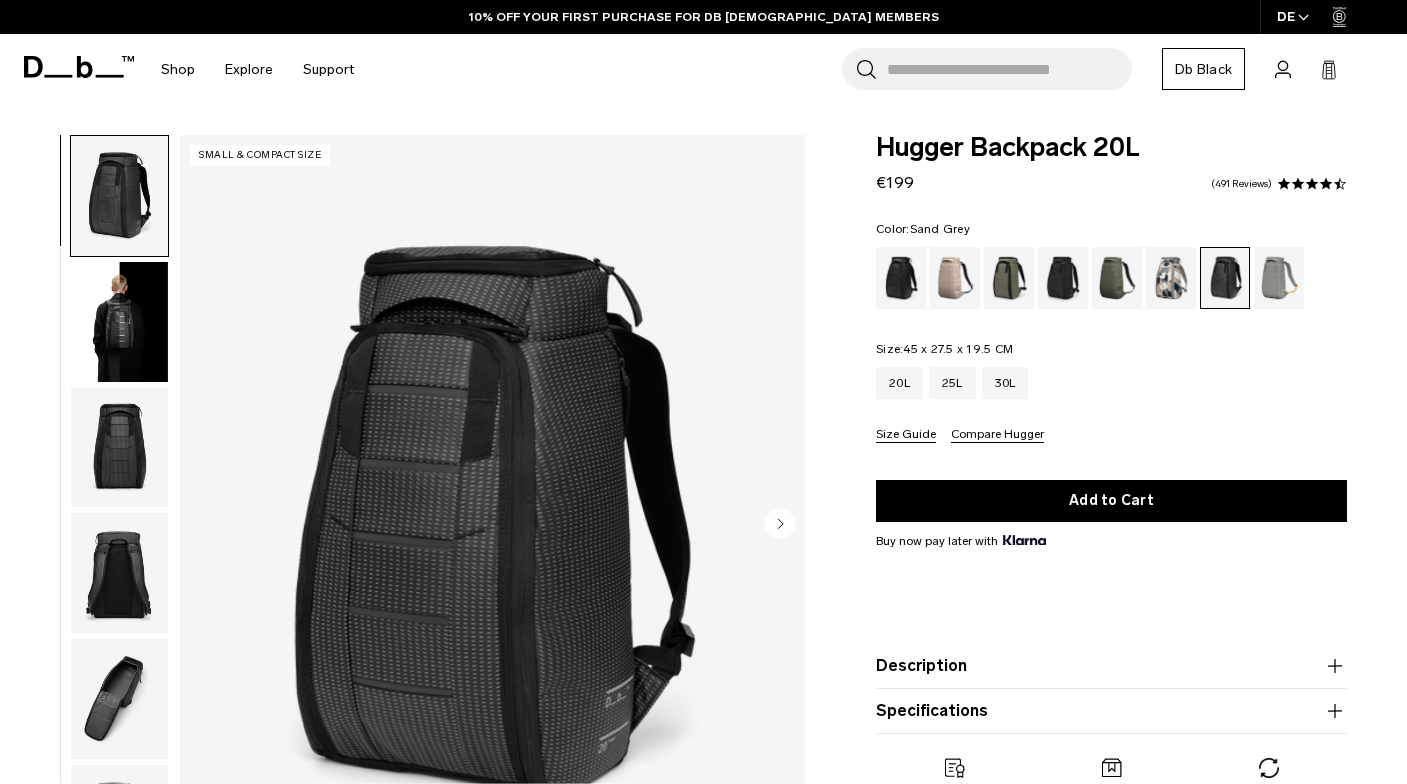 click at bounding box center [1279, 278] 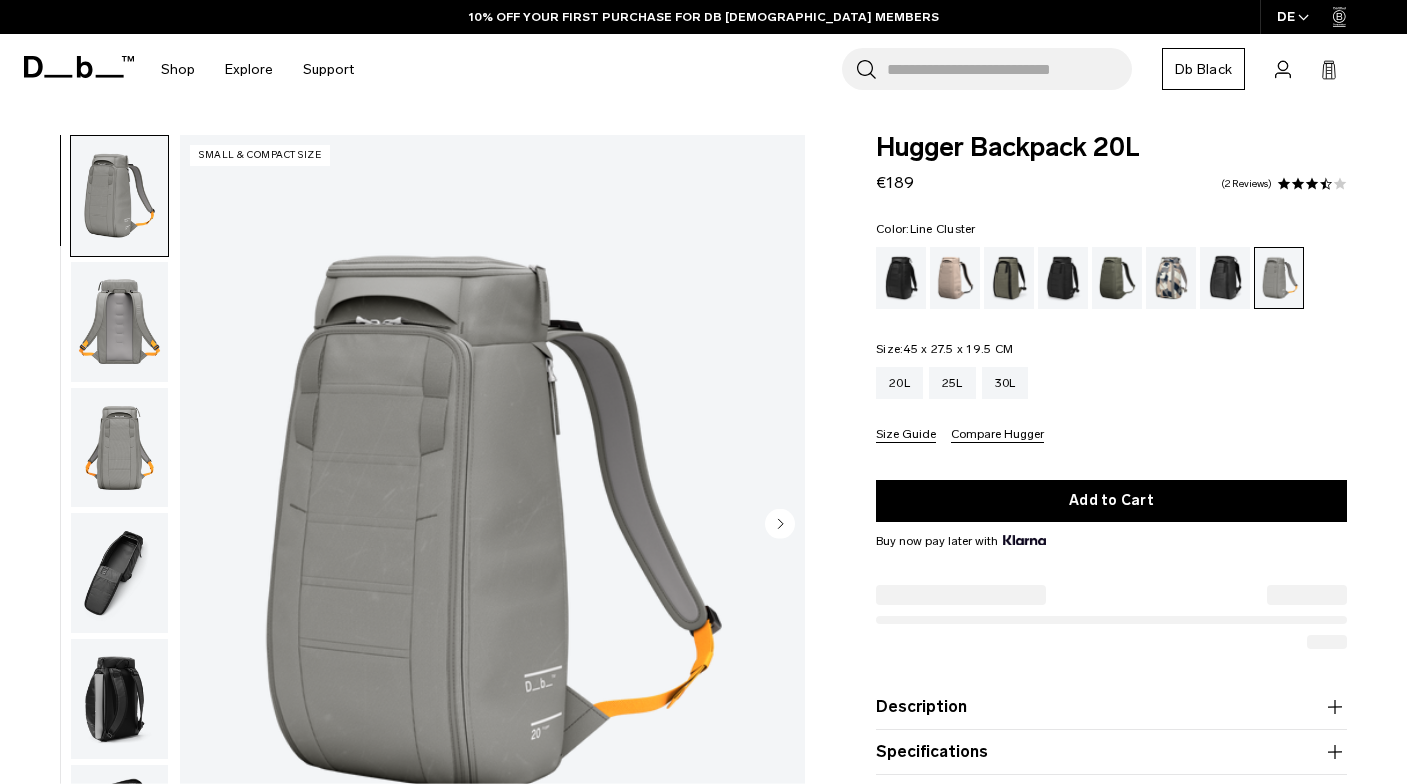 click at bounding box center [1171, 278] 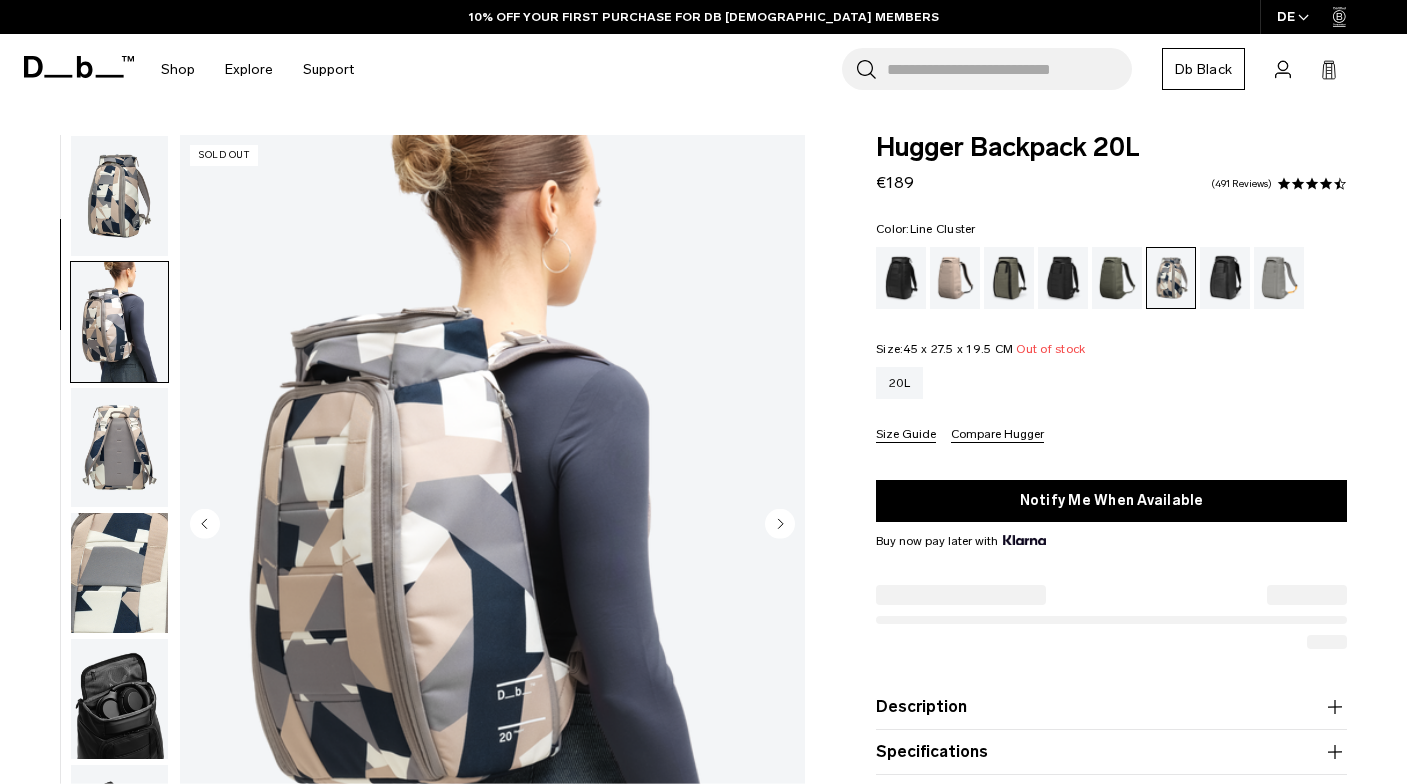 scroll, scrollTop: 0, scrollLeft: 0, axis: both 